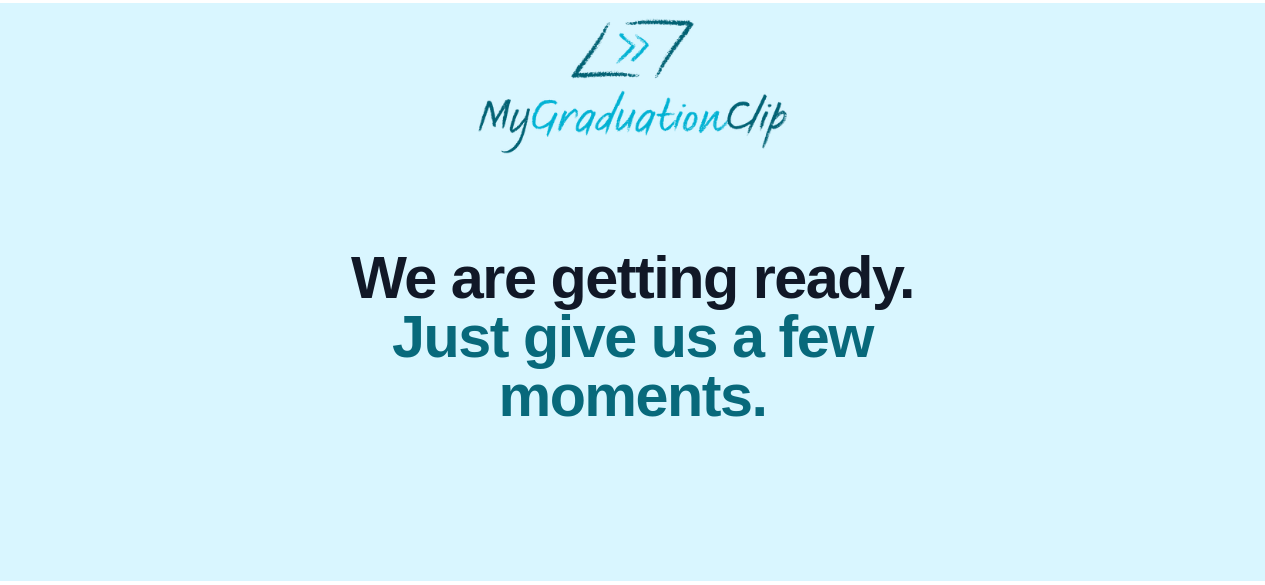 scroll, scrollTop: 0, scrollLeft: 0, axis: both 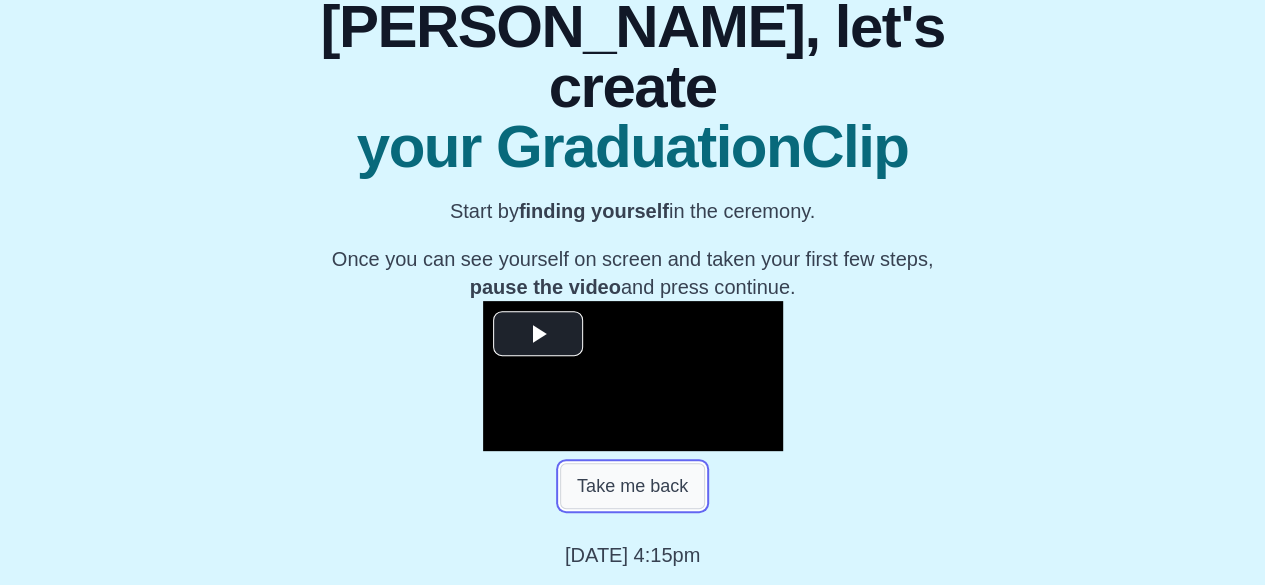 click on "Take me back" at bounding box center [632, 486] 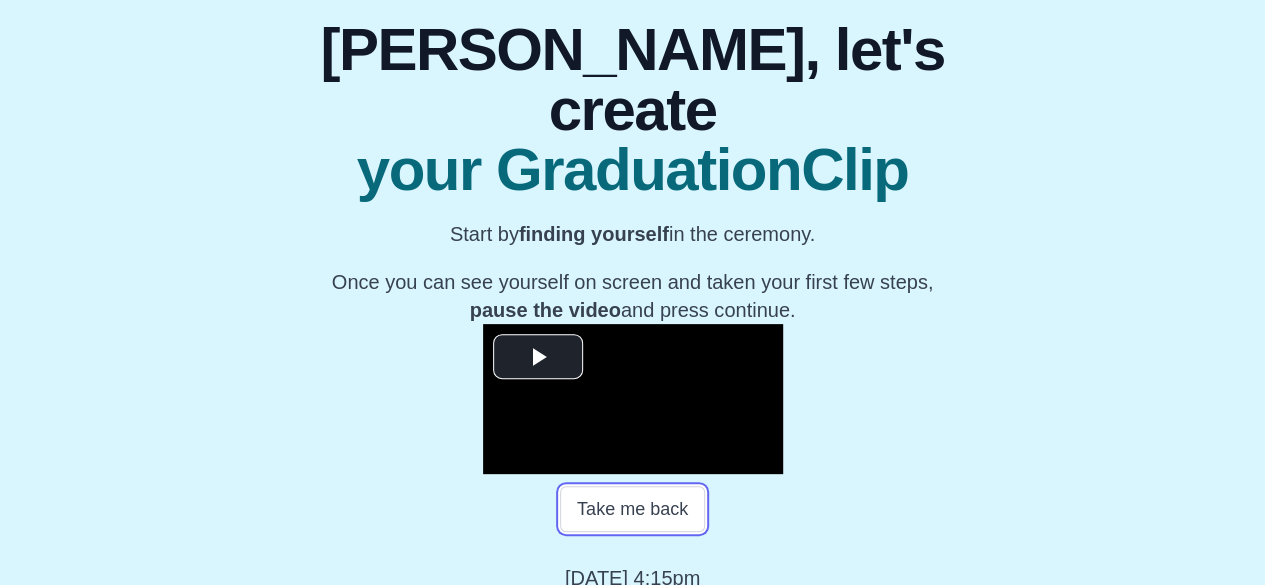scroll, scrollTop: 330, scrollLeft: 0, axis: vertical 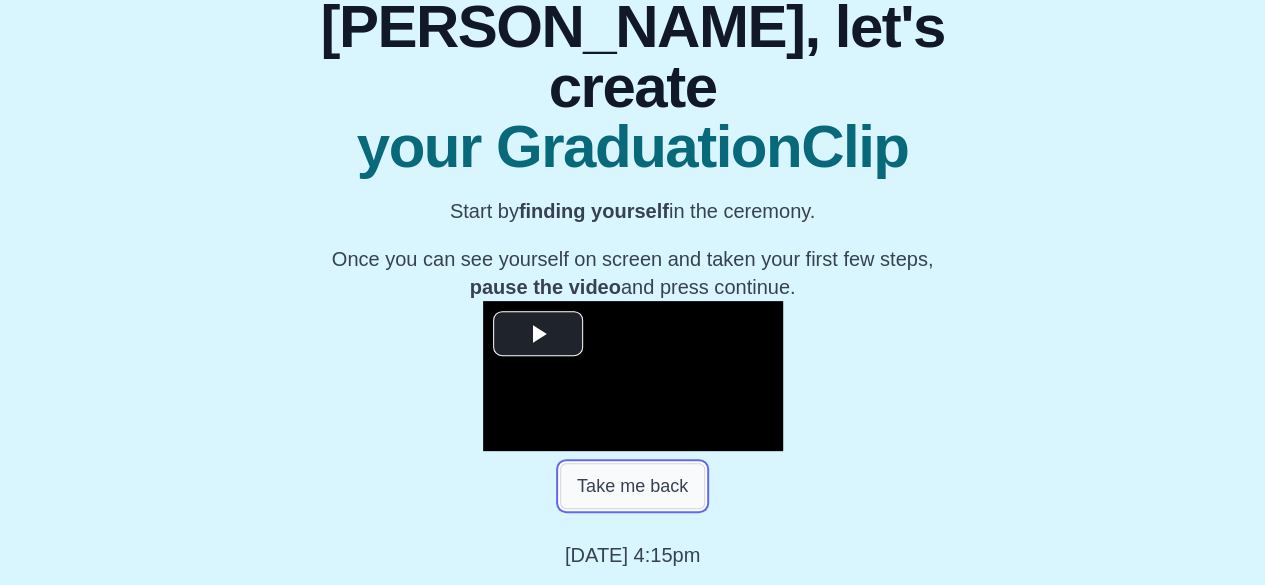 click on "Take me back" at bounding box center [632, 486] 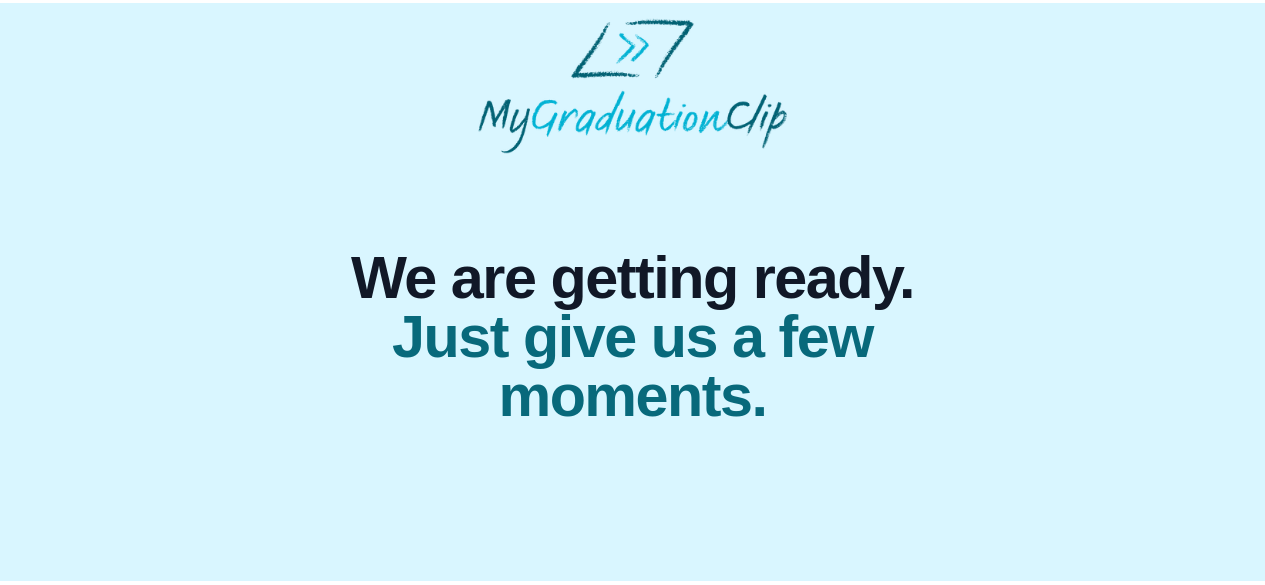 scroll, scrollTop: 0, scrollLeft: 0, axis: both 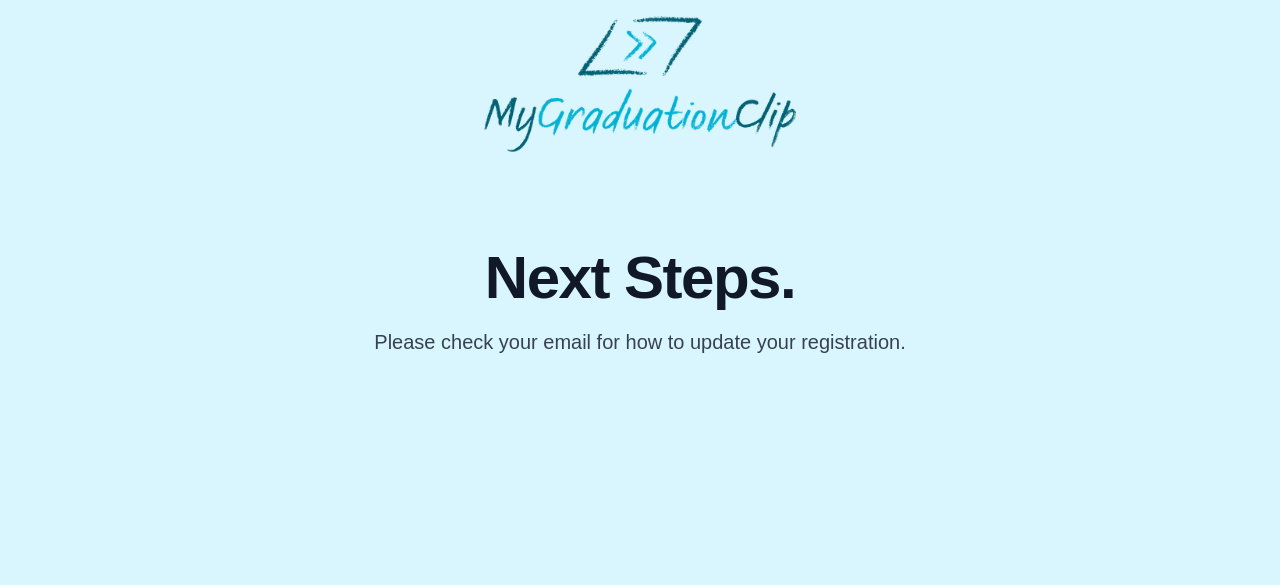 click on "Please check your email for how to update your registration." at bounding box center (639, 342) 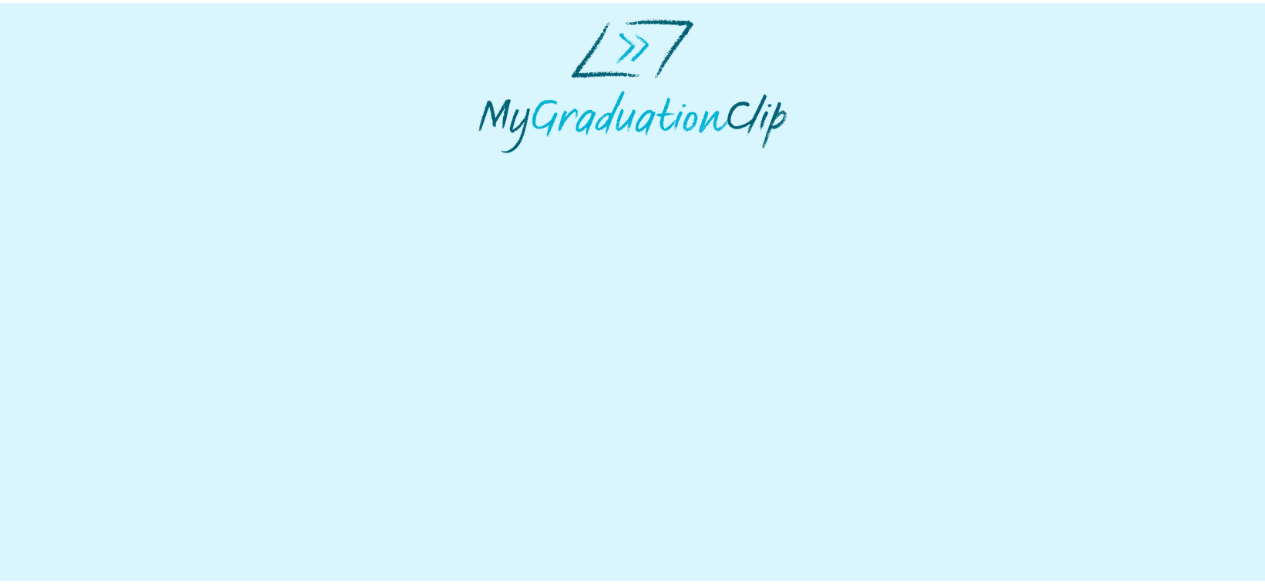 scroll, scrollTop: 0, scrollLeft: 0, axis: both 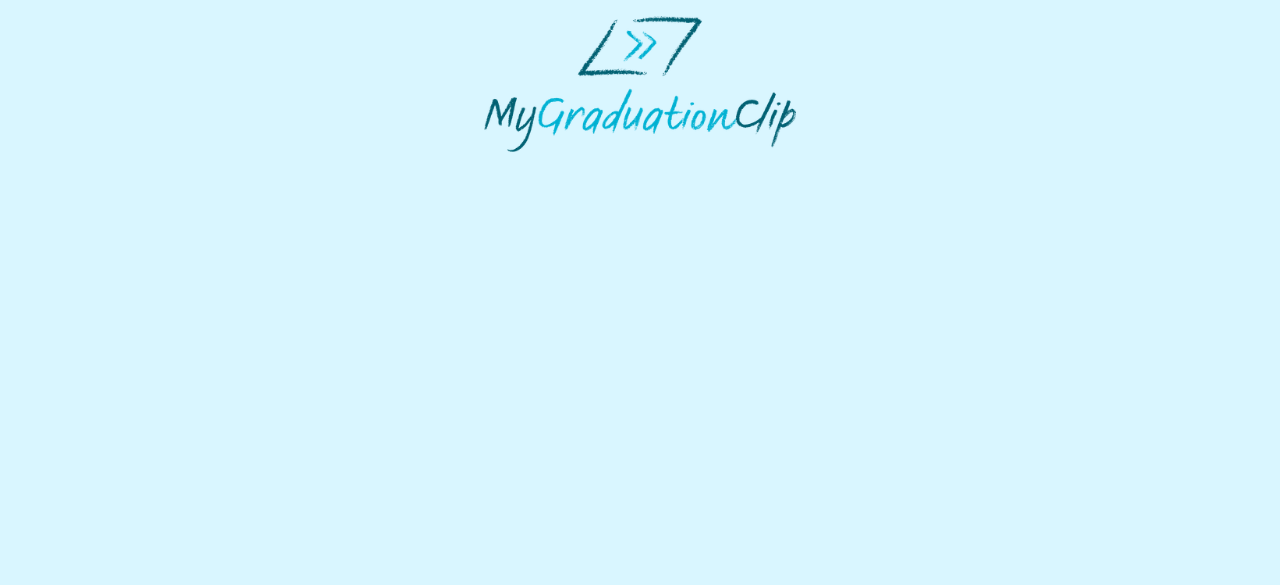 select on "**********" 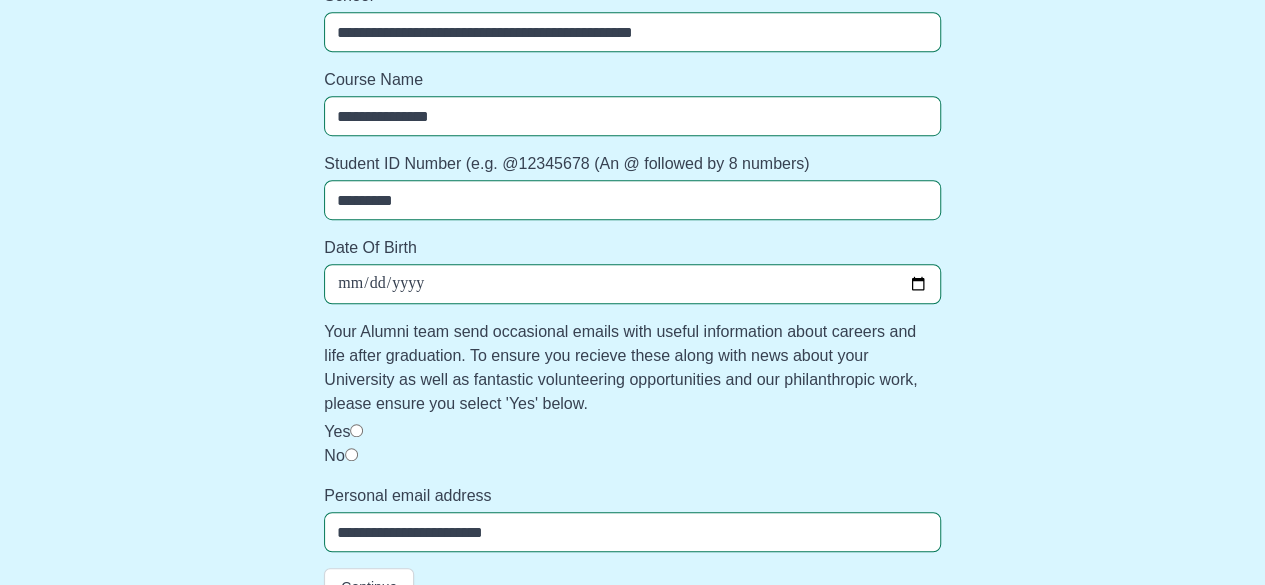 scroll, scrollTop: 586, scrollLeft: 0, axis: vertical 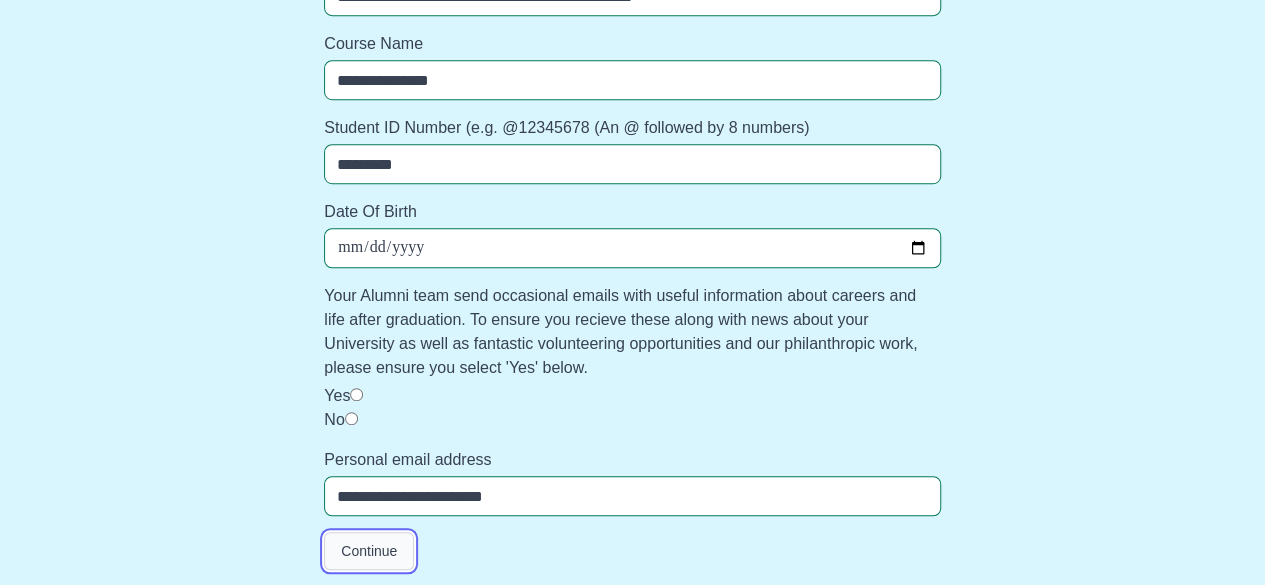 click on "Continue" at bounding box center [369, 551] 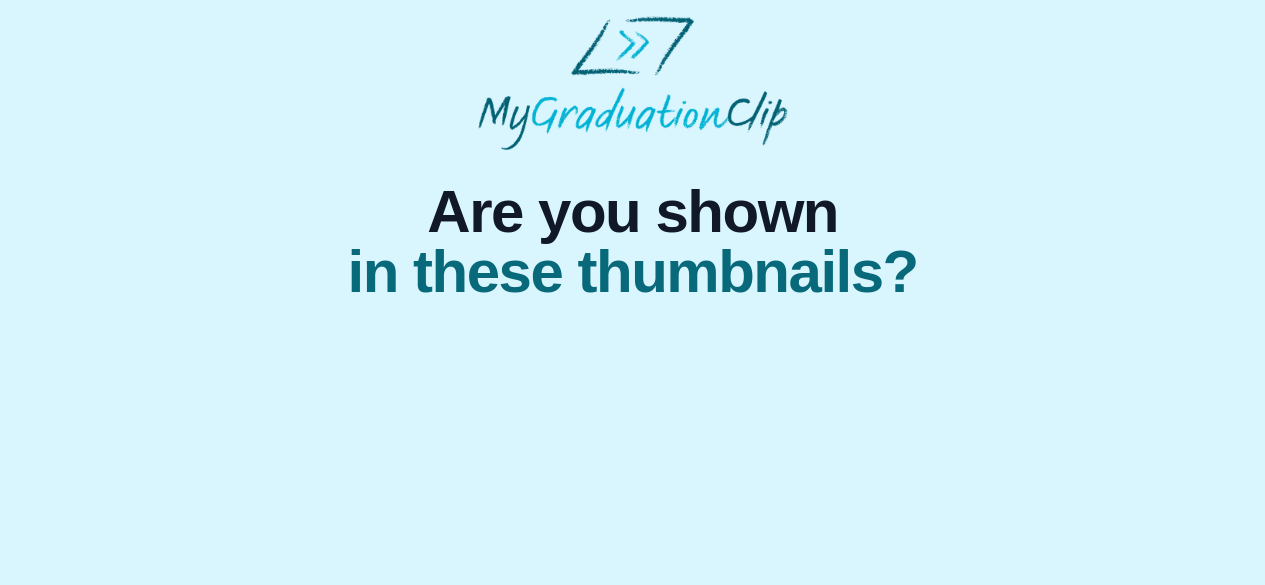 scroll, scrollTop: 0, scrollLeft: 0, axis: both 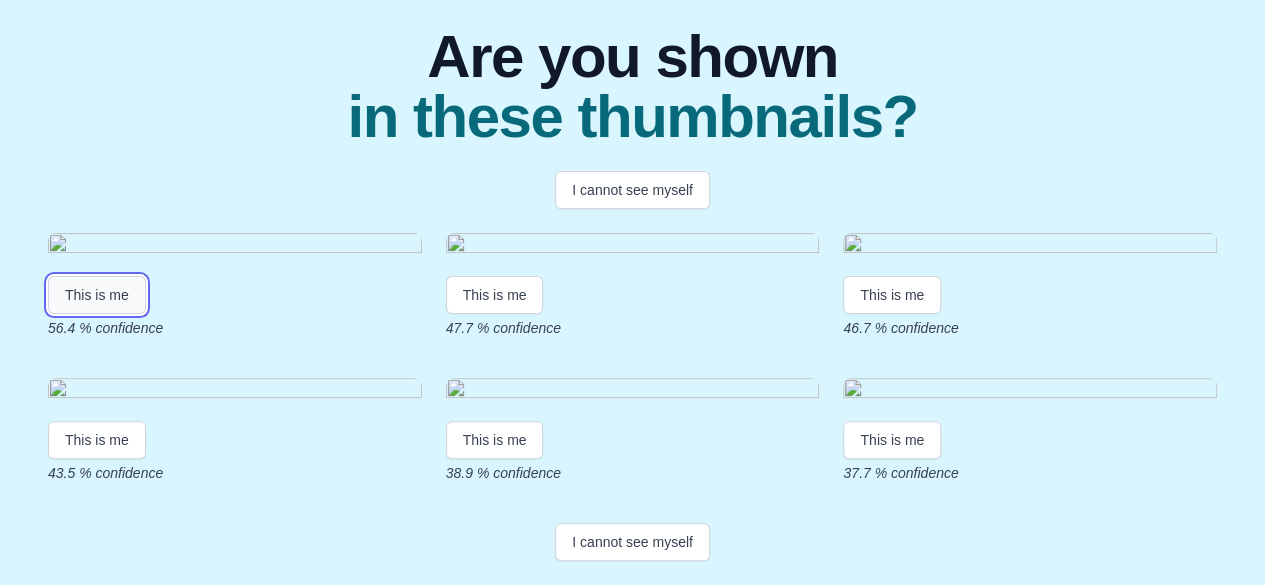 click on "This is me" at bounding box center (97, 295) 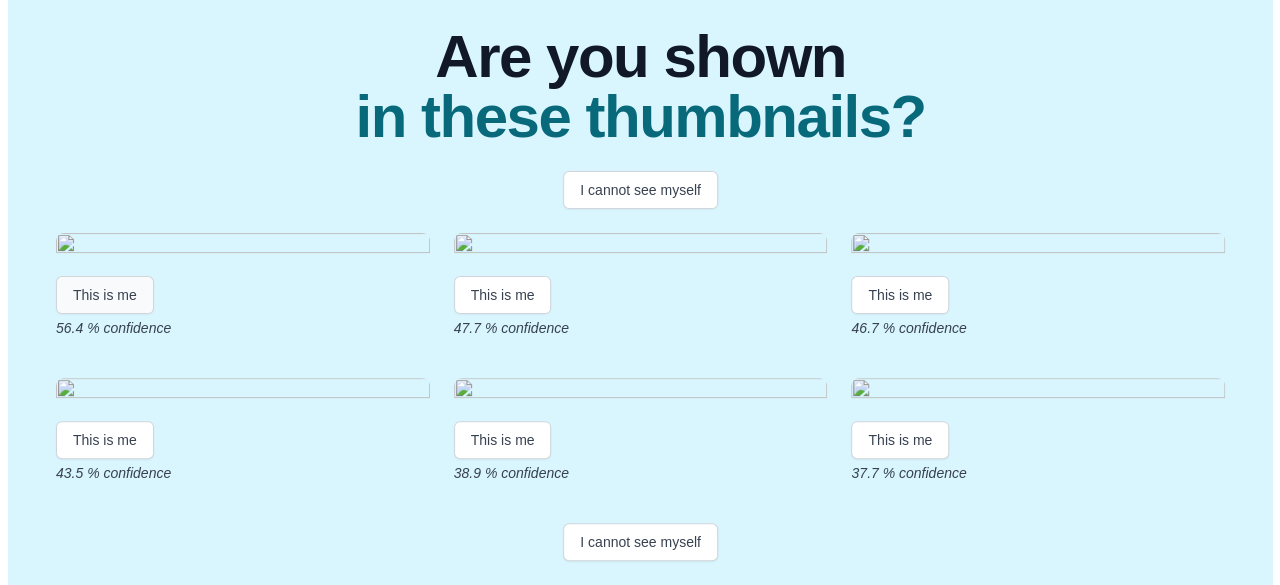scroll, scrollTop: 0, scrollLeft: 0, axis: both 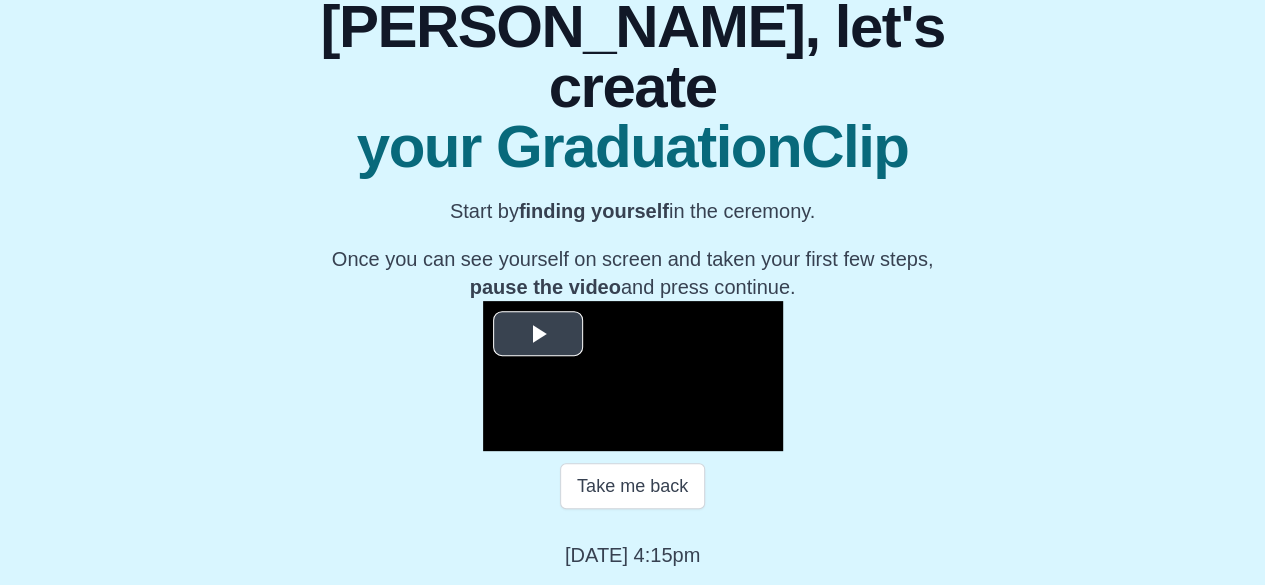 click at bounding box center (538, 334) 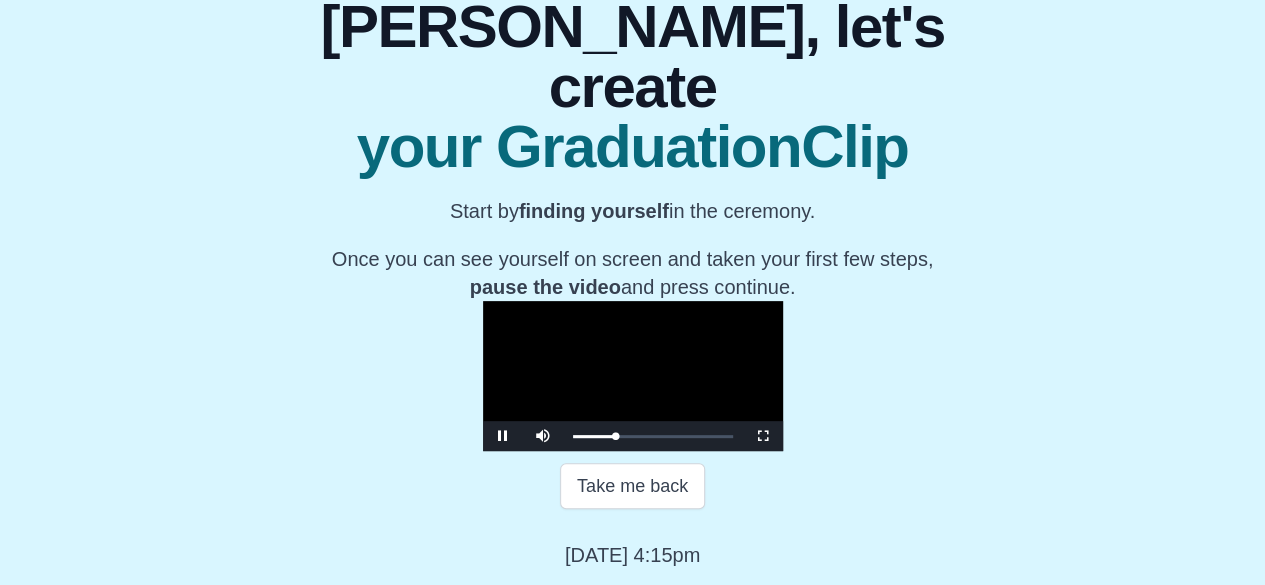 click at bounding box center (633, 376) 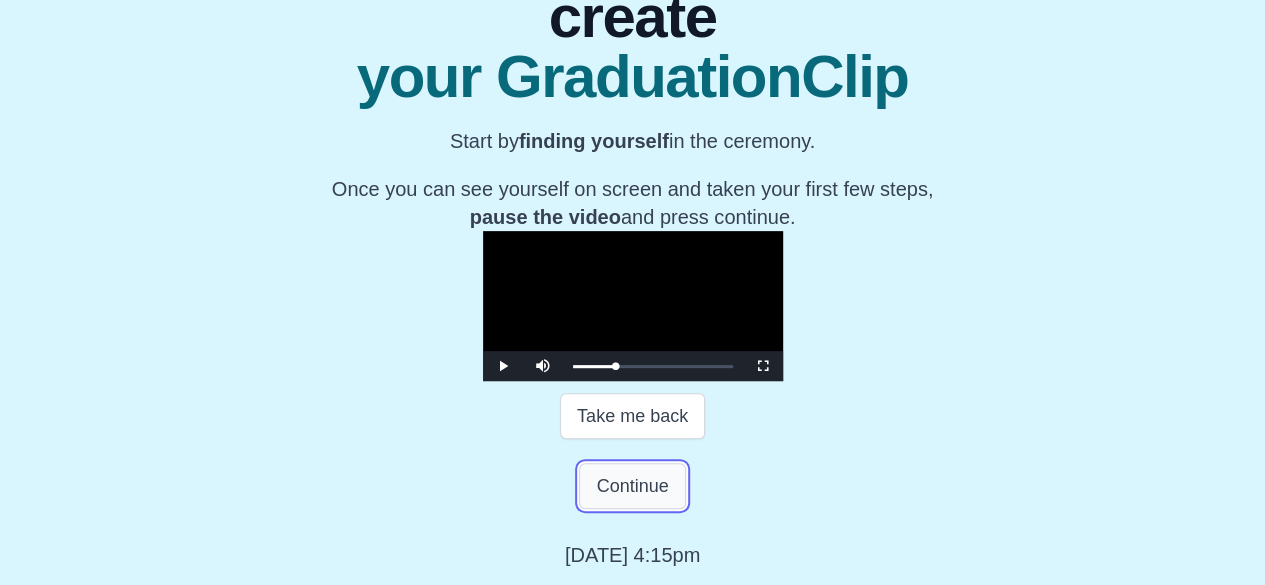 click on "Continue" at bounding box center (632, 486) 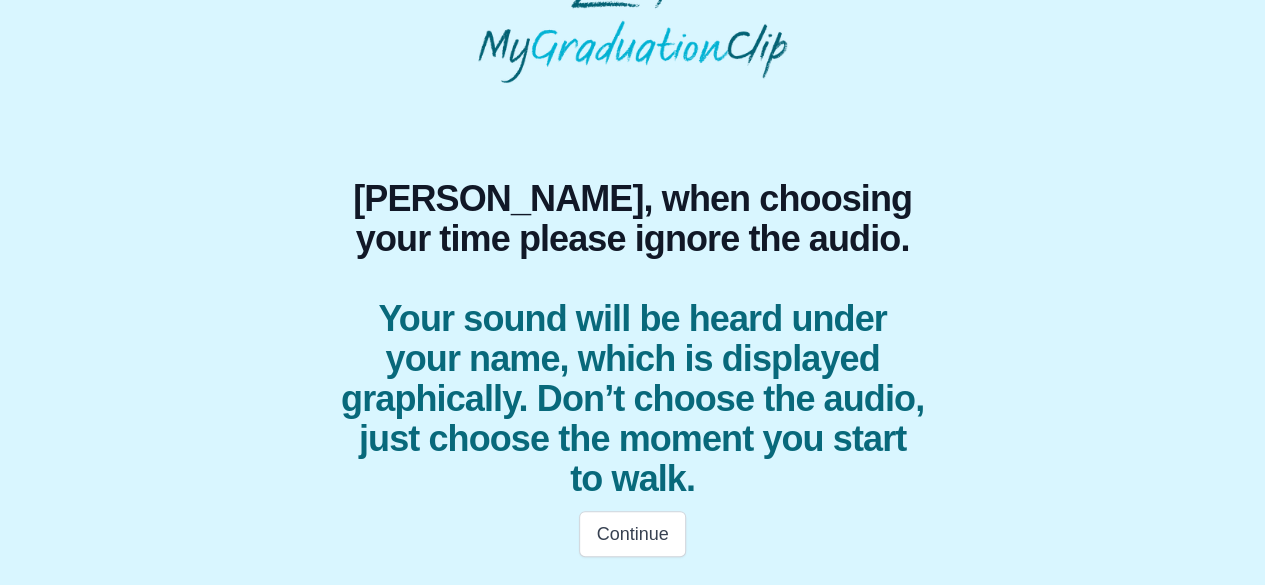 scroll, scrollTop: 66, scrollLeft: 0, axis: vertical 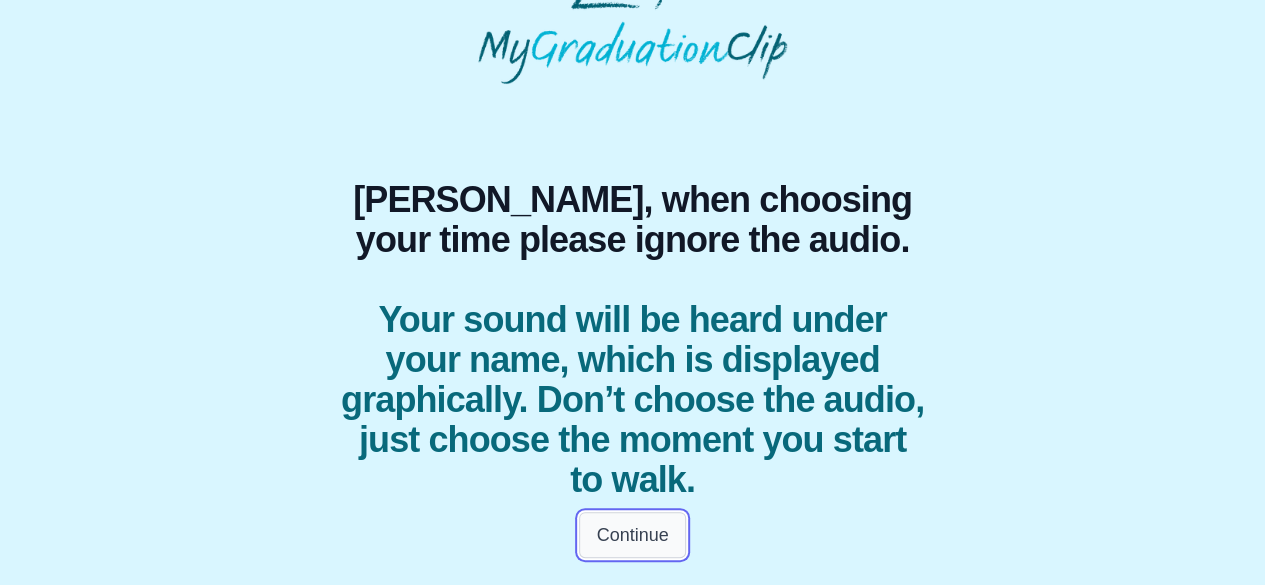 click on "Continue" at bounding box center [632, 535] 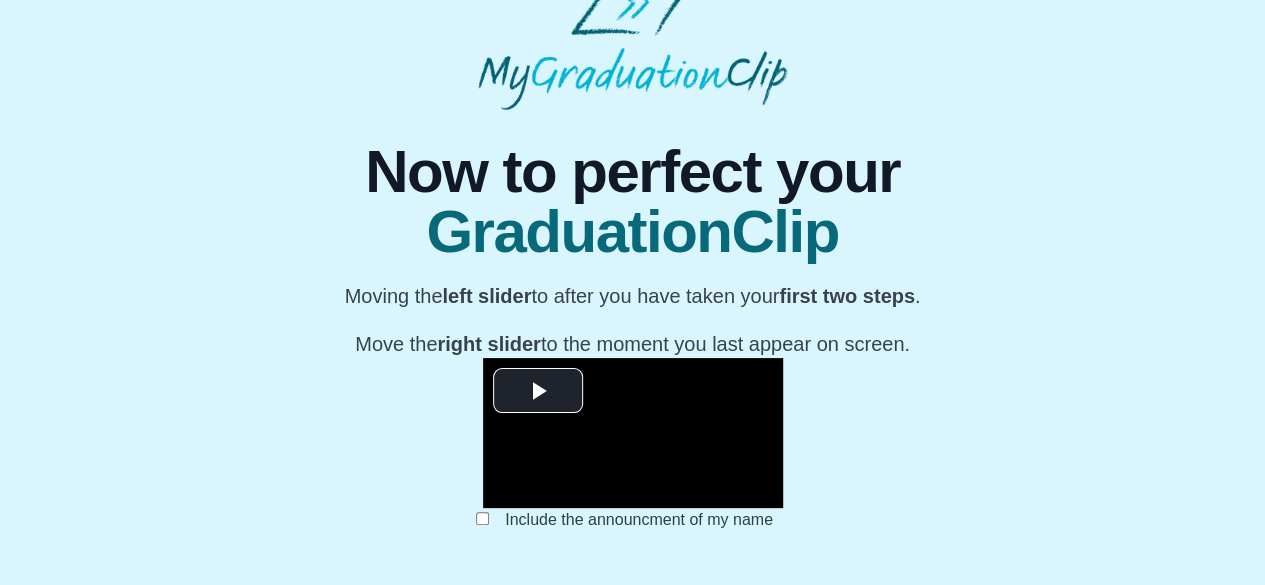 scroll, scrollTop: 66, scrollLeft: 0, axis: vertical 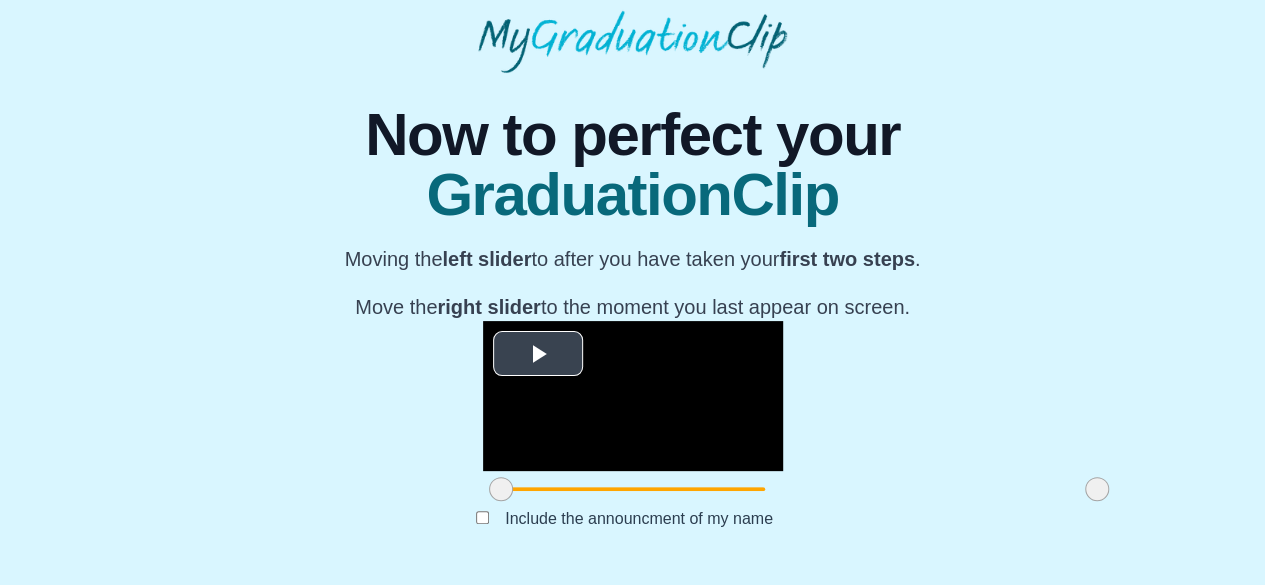 click at bounding box center (538, 354) 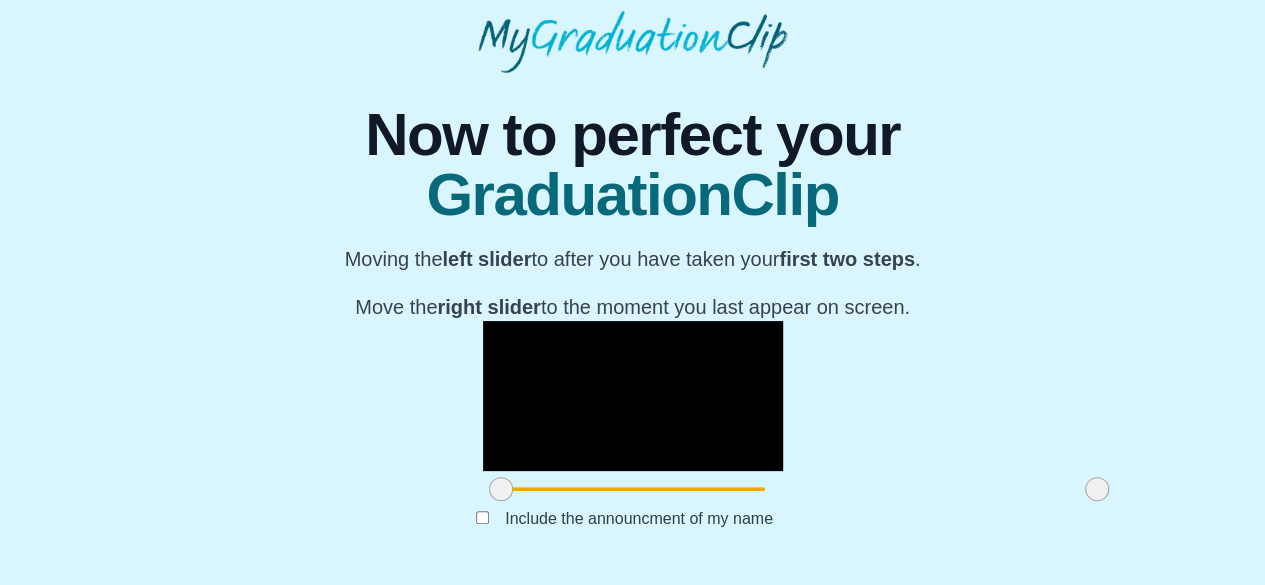 click on "**********" at bounding box center (632, 321) 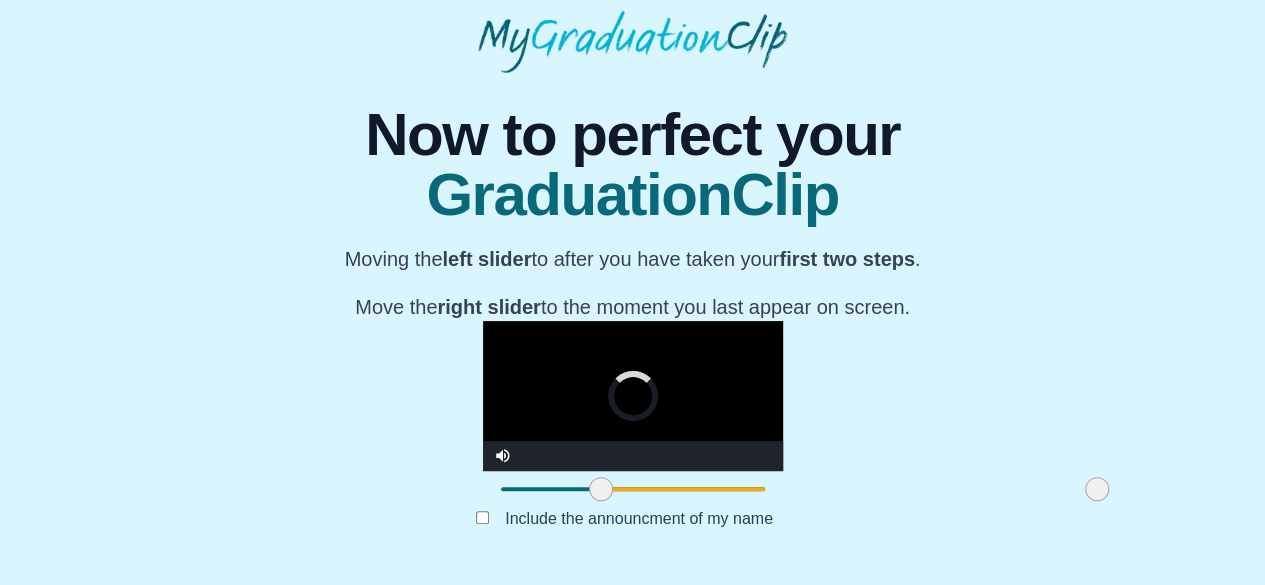 drag, startPoint x: 329, startPoint y: 487, endPoint x: 436, endPoint y: 476, distance: 107.563934 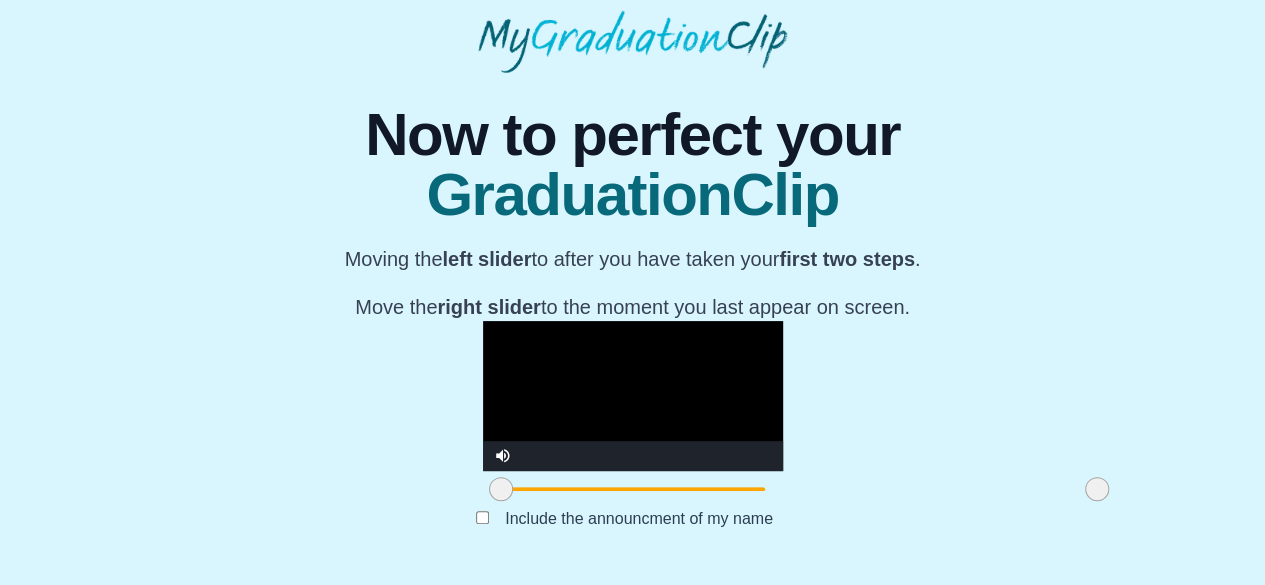 drag, startPoint x: 436, startPoint y: 476, endPoint x: 310, endPoint y: 509, distance: 130.24976 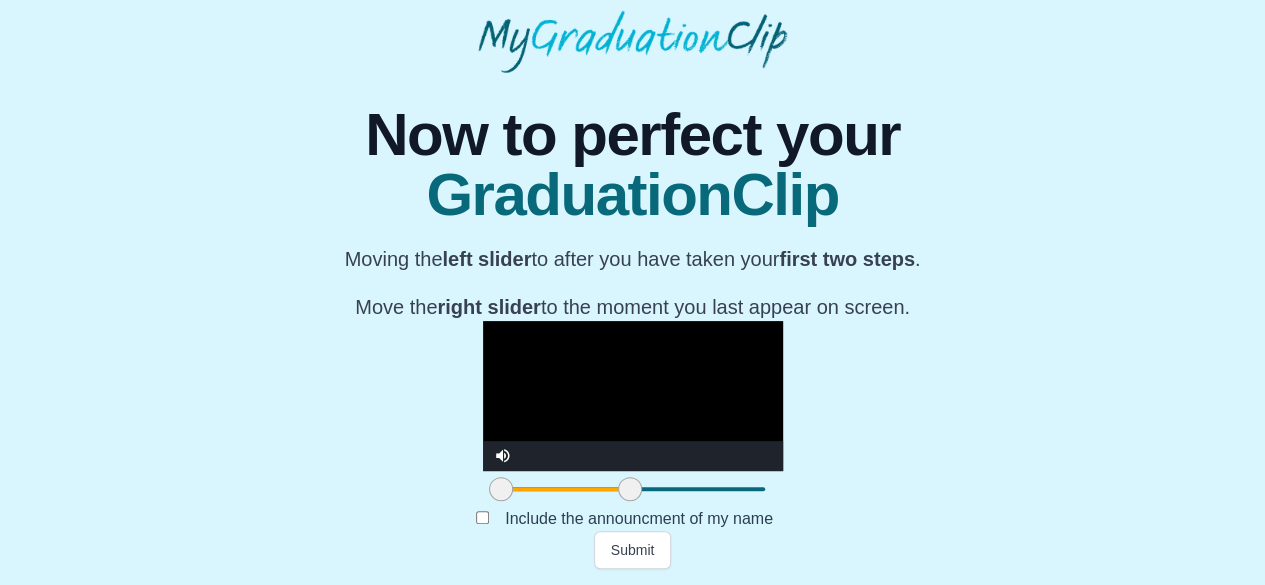 drag, startPoint x: 928, startPoint y: 483, endPoint x: 461, endPoint y: 517, distance: 468.23605 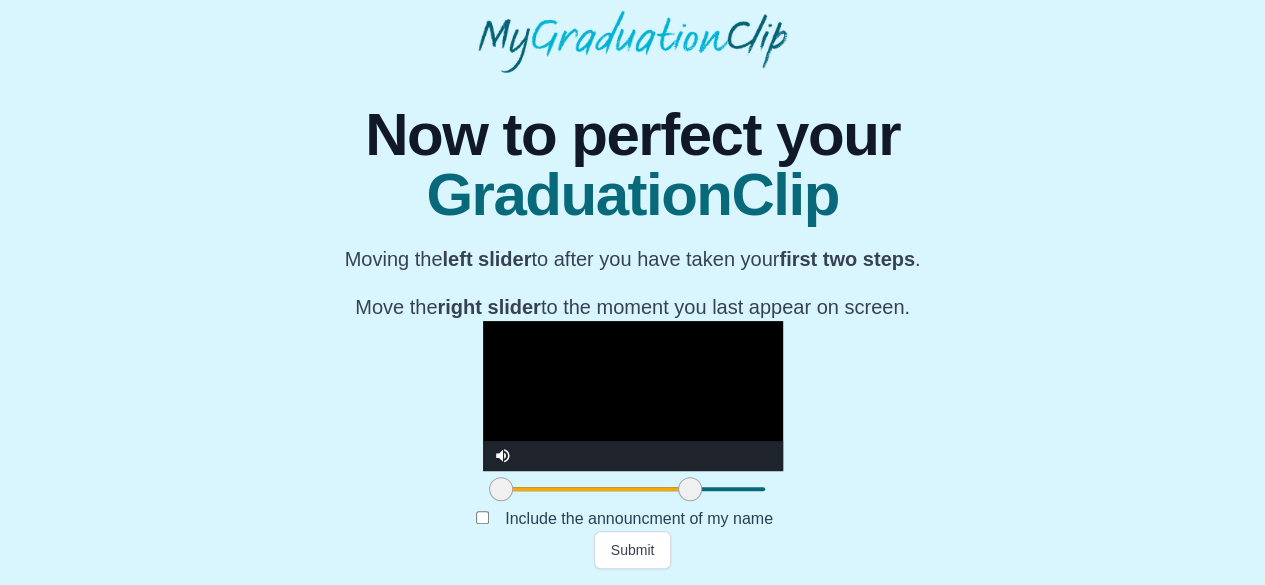 drag, startPoint x: 460, startPoint y: 495, endPoint x: 520, endPoint y: 488, distance: 60.40695 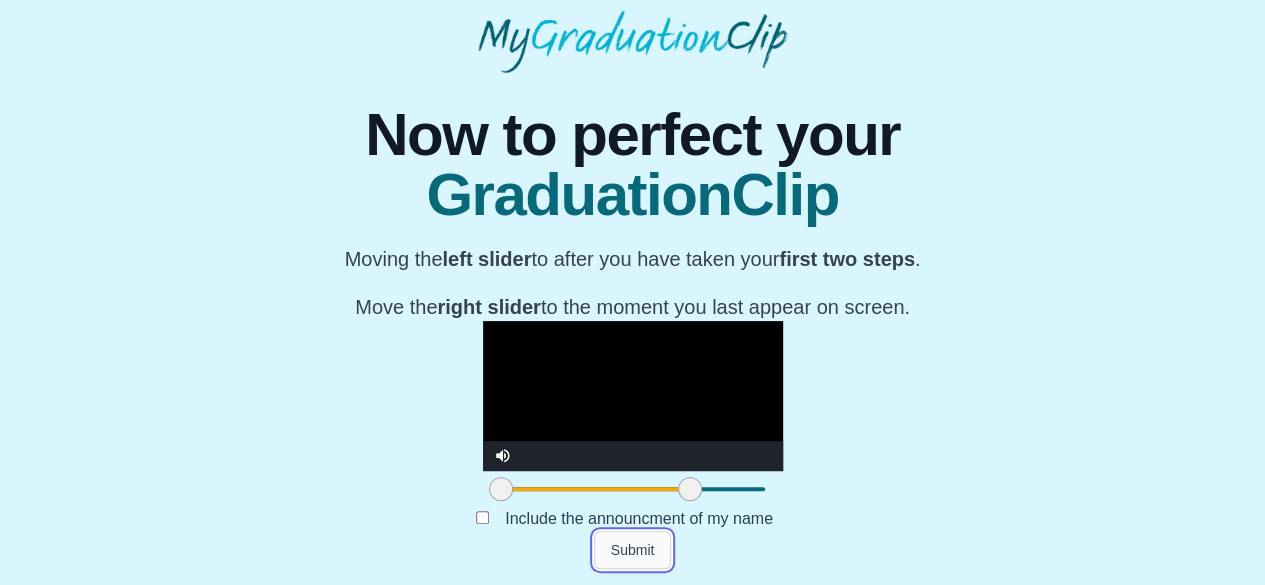 click on "Submit" at bounding box center (633, 550) 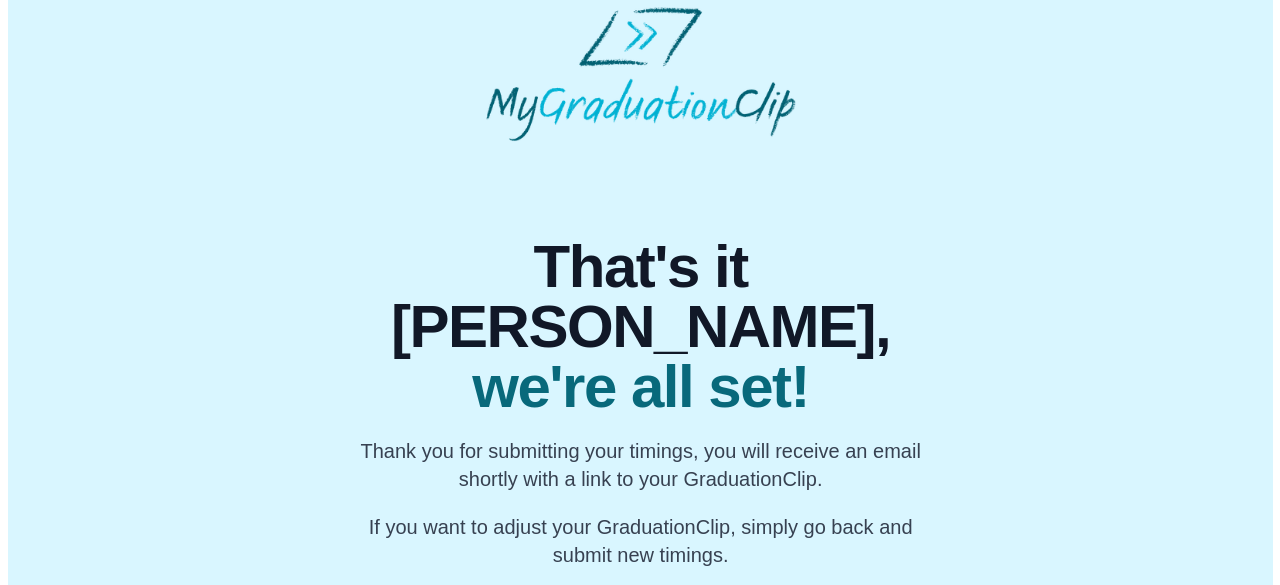 scroll, scrollTop: 0, scrollLeft: 0, axis: both 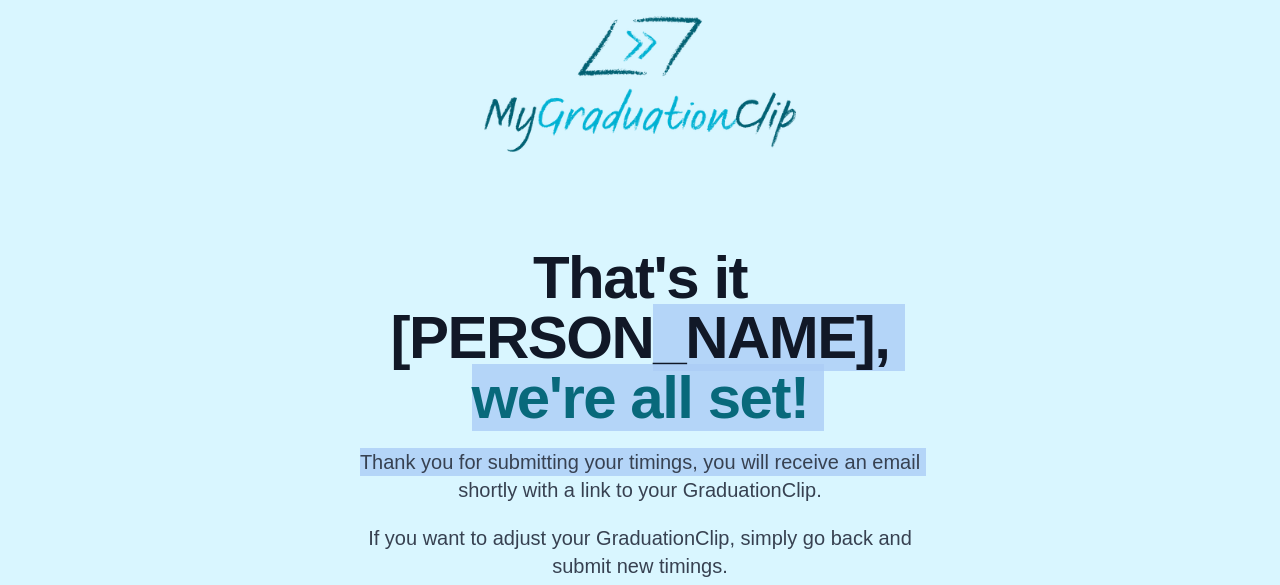 drag, startPoint x: 1279, startPoint y: 174, endPoint x: 1271, endPoint y: 403, distance: 229.1397 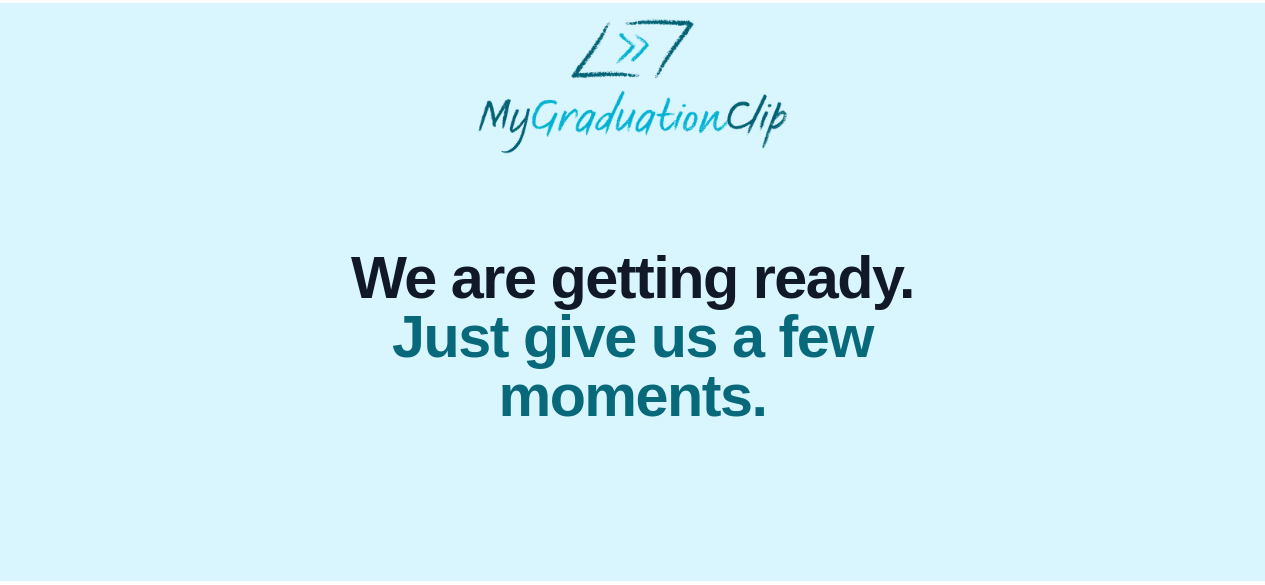 scroll, scrollTop: 0, scrollLeft: 0, axis: both 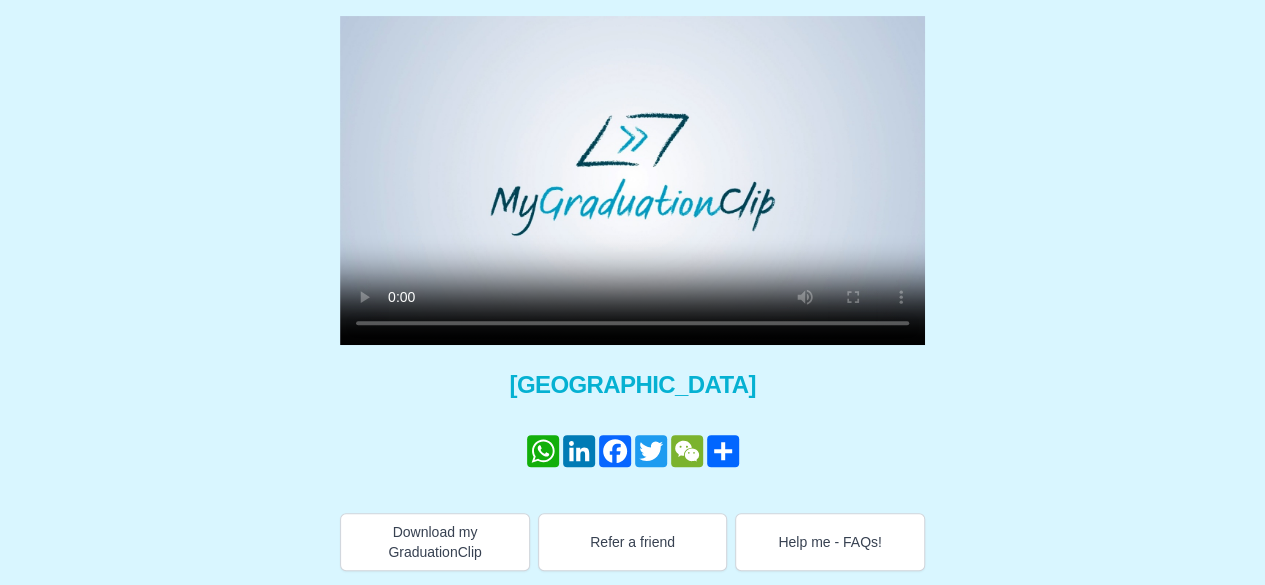 click on "Congratulations [PERSON_NAME] × Share your GraduationClip now! WhatsApp LinkedIn Facebook Twitter WeChat Share × Why not also get the Full Length Graduation film? Get the full ceremony film! [GEOGRAPHIC_DATA] WhatsApp LinkedIn Facebook Twitter WeChat Share  Download my GraduationClip   Refer a friend   Help me - FAQs!" at bounding box center [632, 225] 